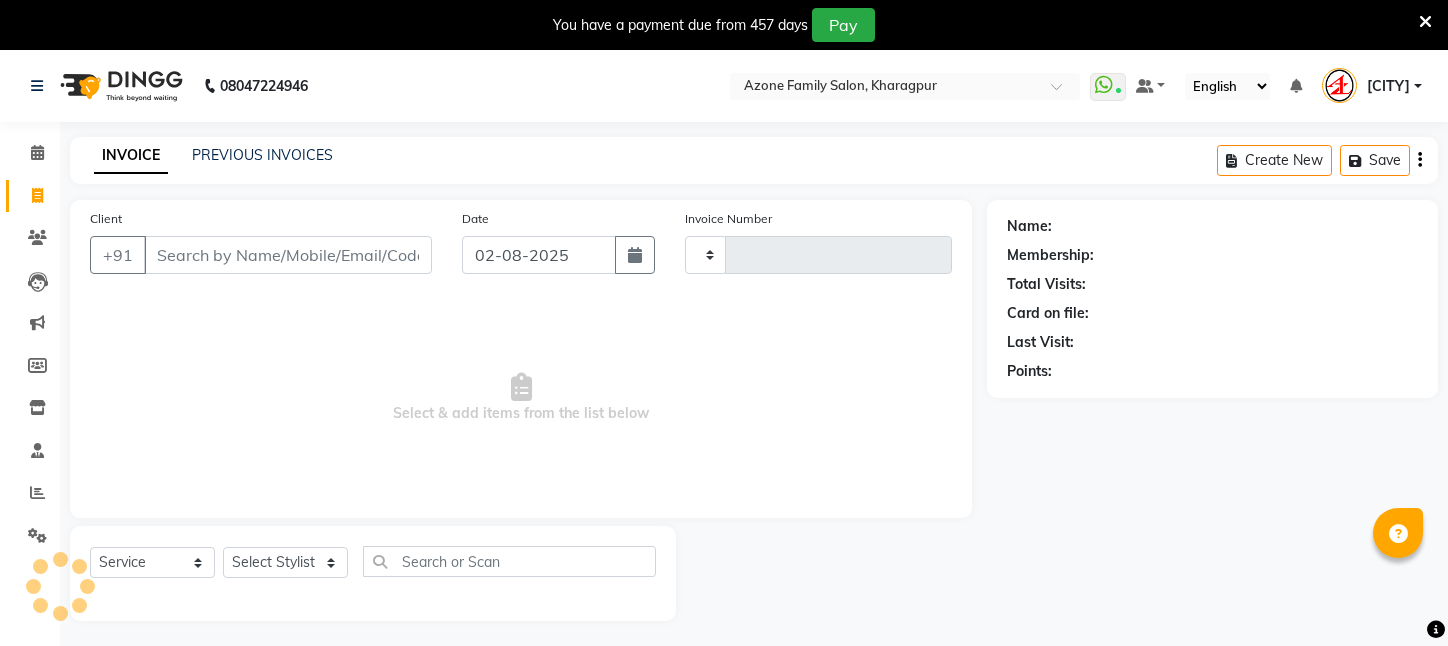 select on "service" 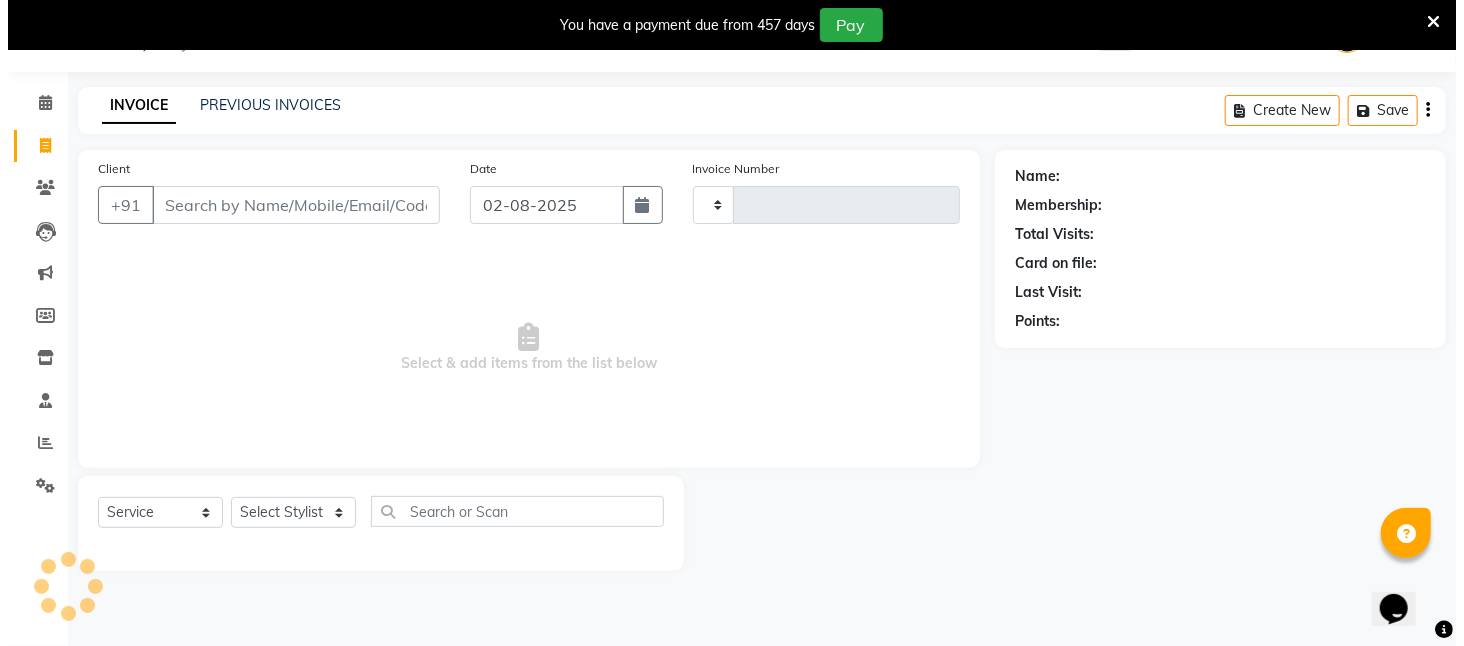 scroll, scrollTop: 0, scrollLeft: 0, axis: both 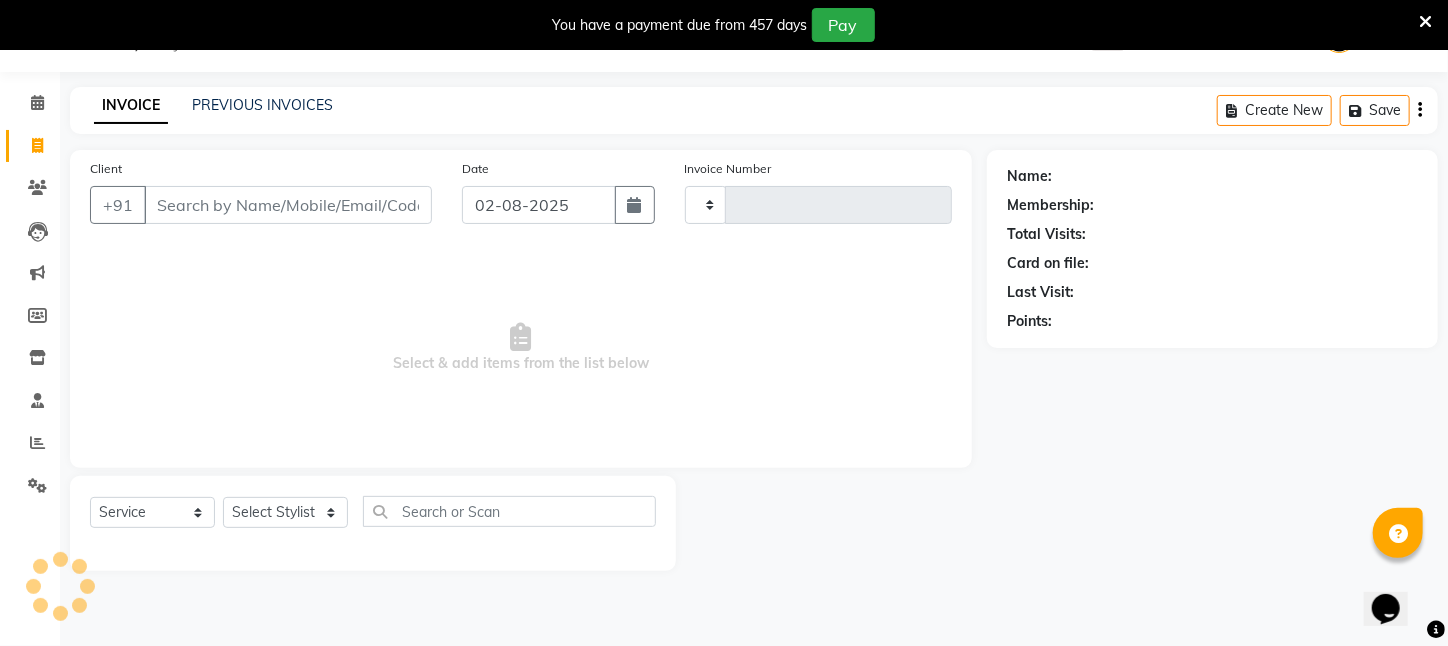 click on "Client" at bounding box center (288, 205) 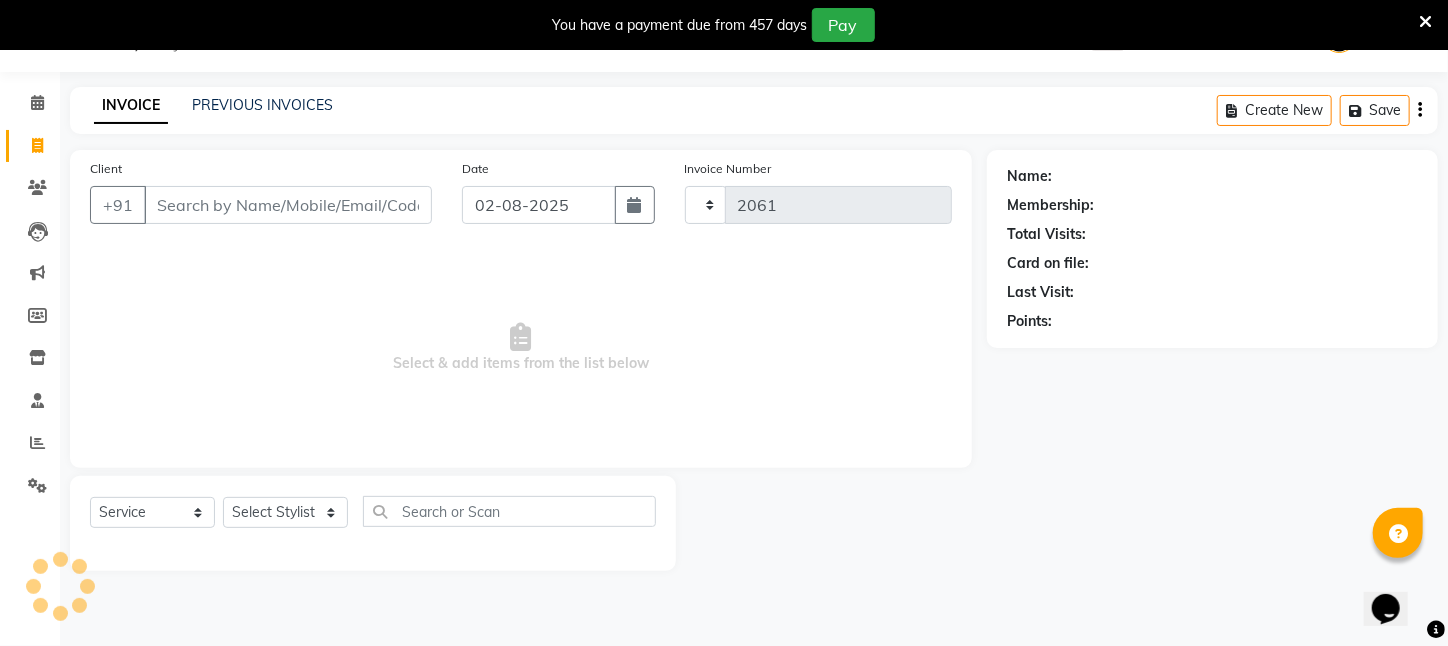 select on "4296" 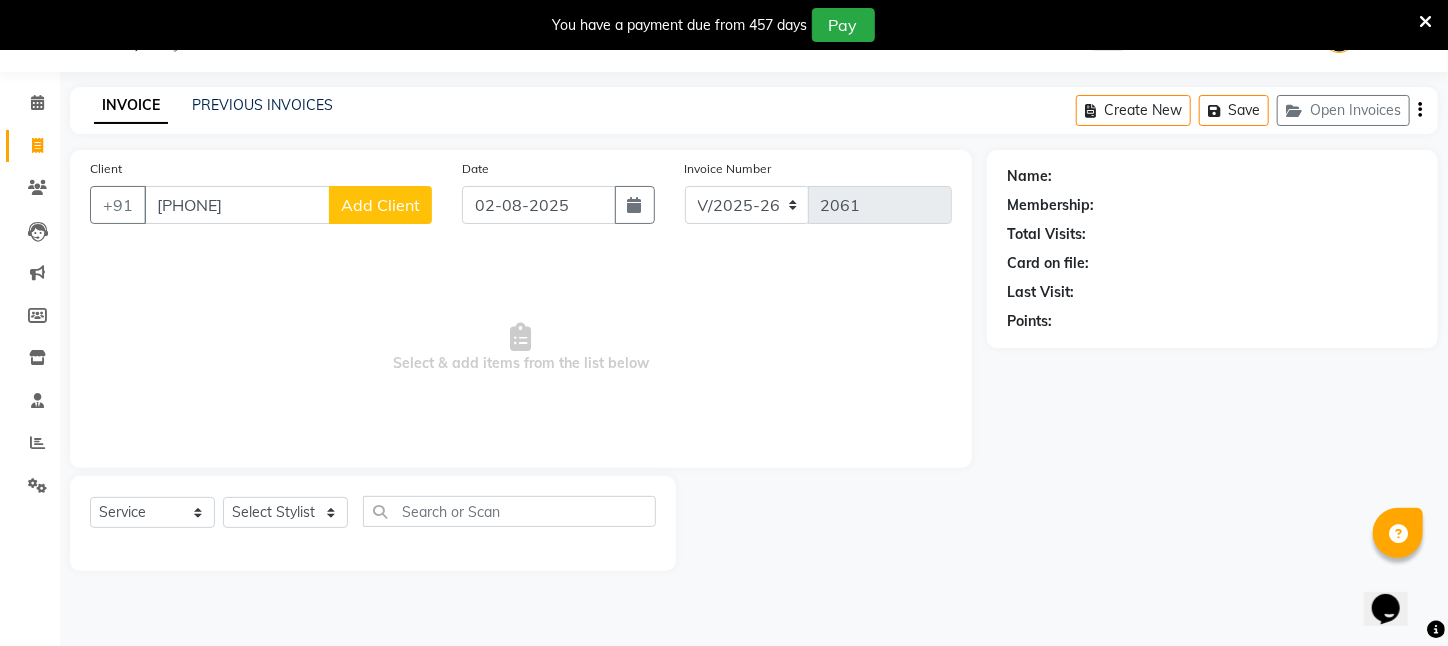 type on "[PHONE]" 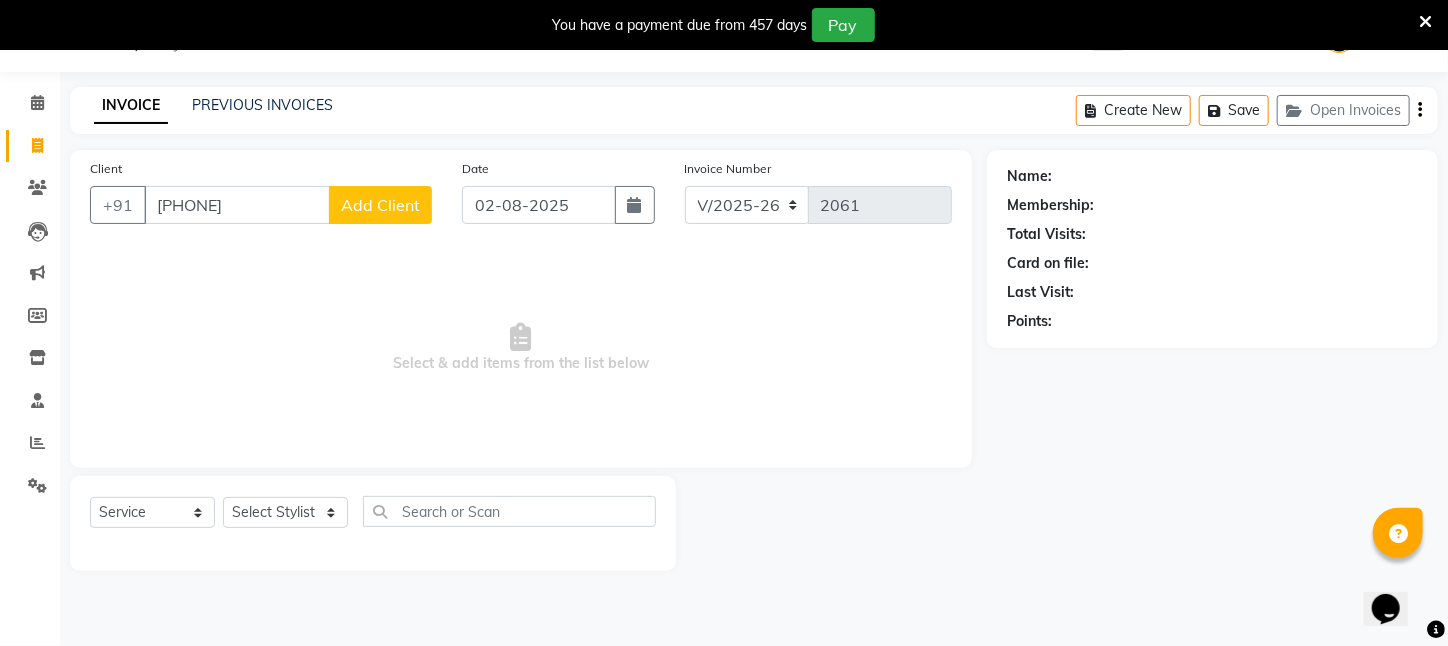 click on "Add Client" 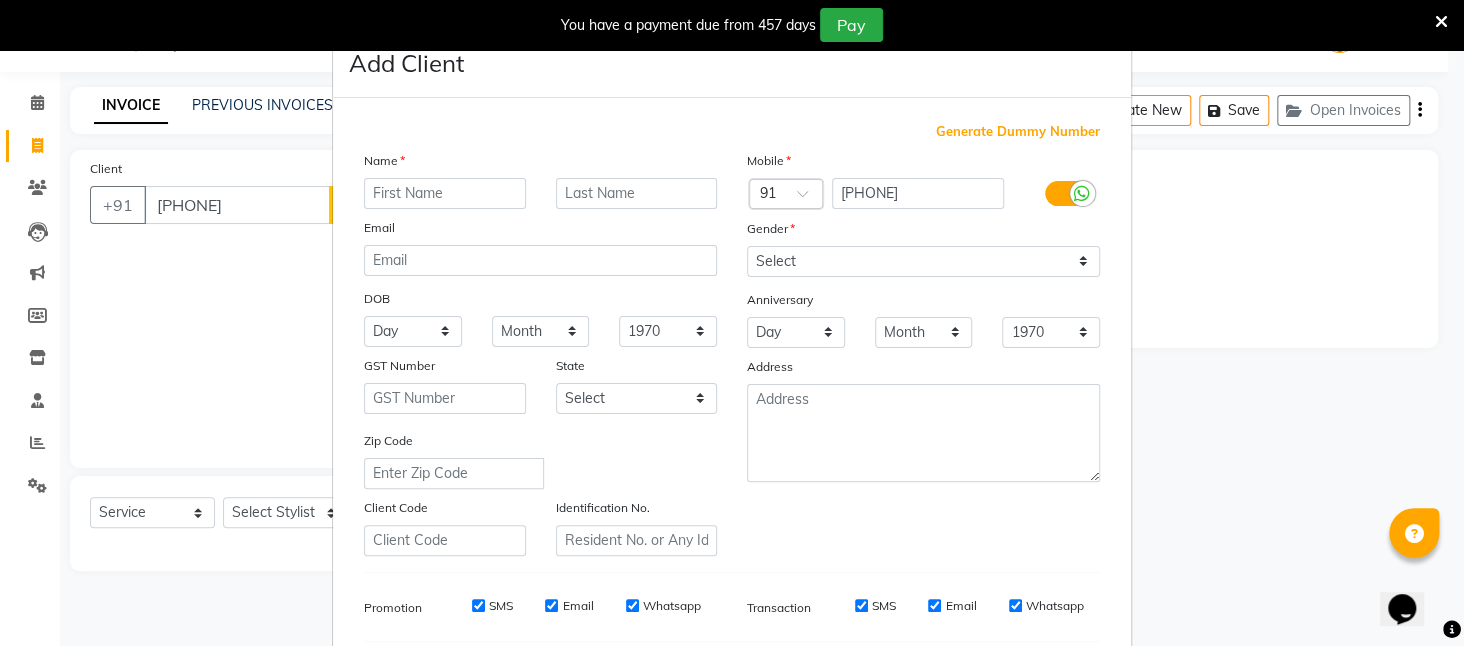click at bounding box center [445, 193] 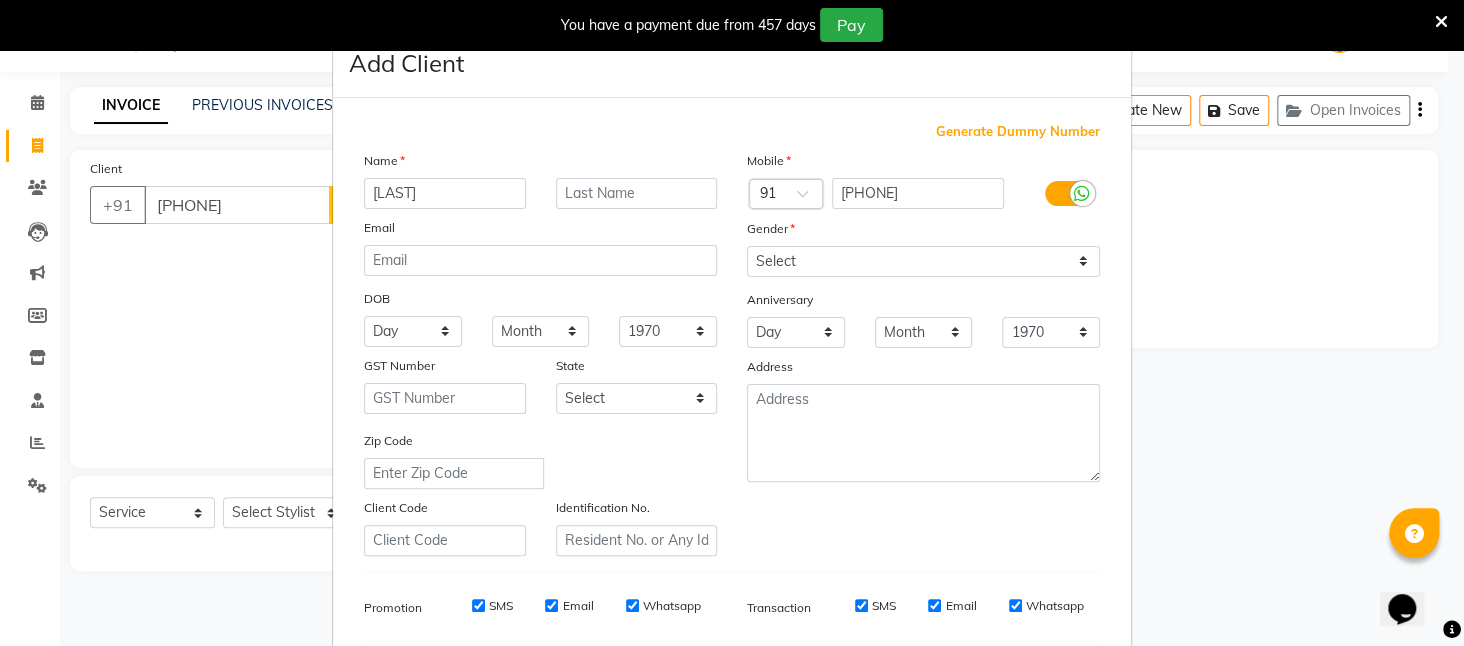 type on "[LAST]" 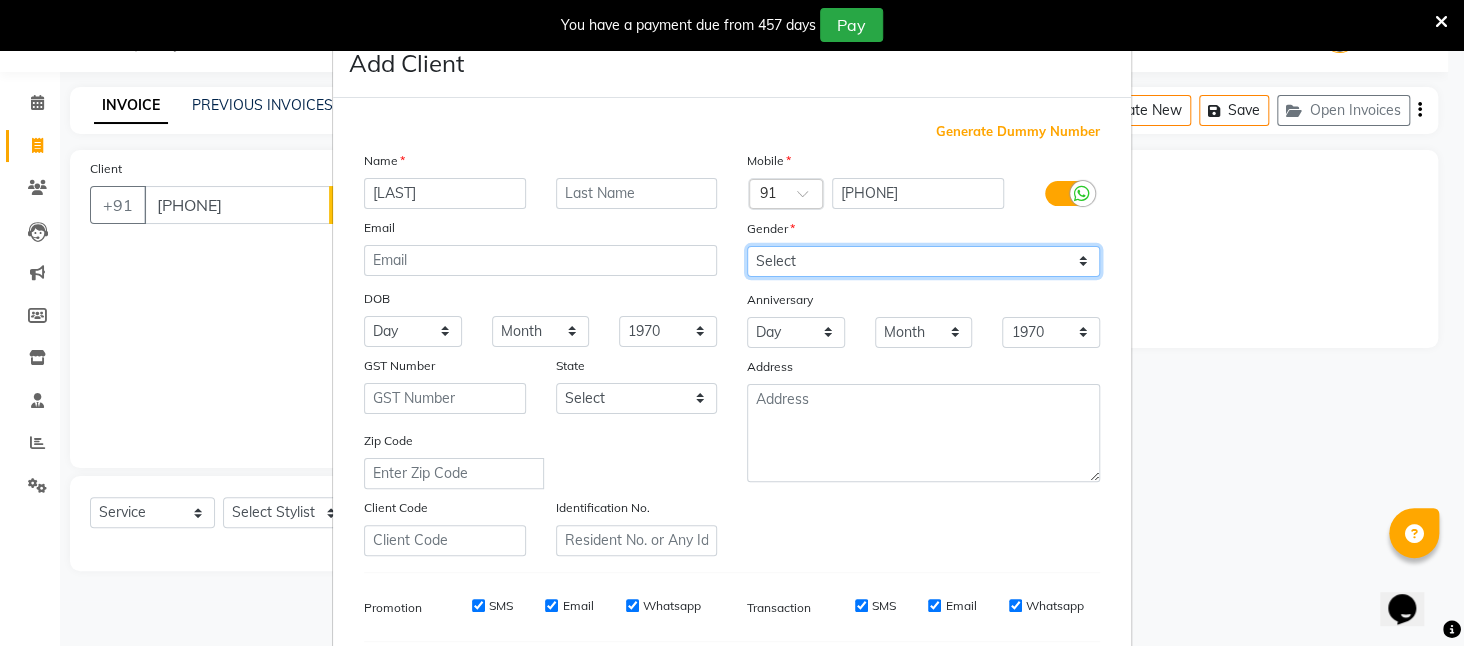 click on "Select Male Female Other Prefer Not To Say" at bounding box center [923, 261] 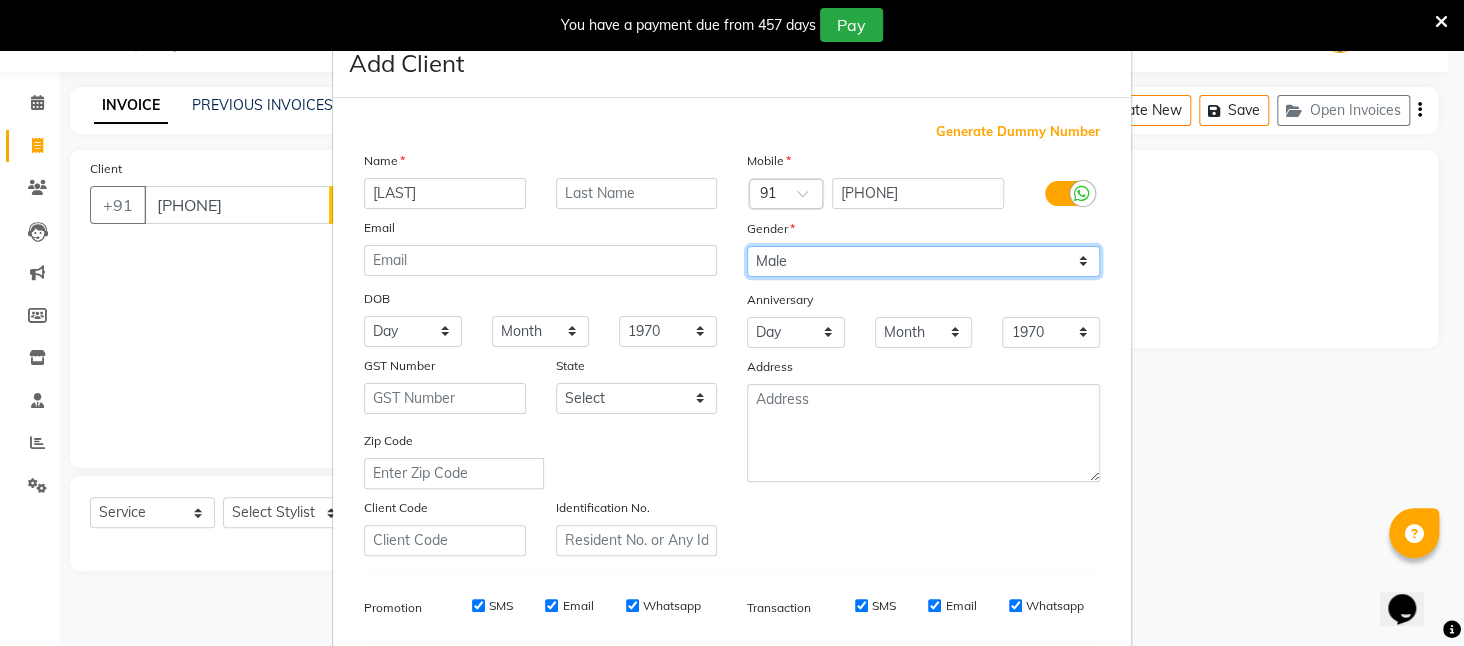 click on "Select Male Female Other Prefer Not To Say" at bounding box center (923, 261) 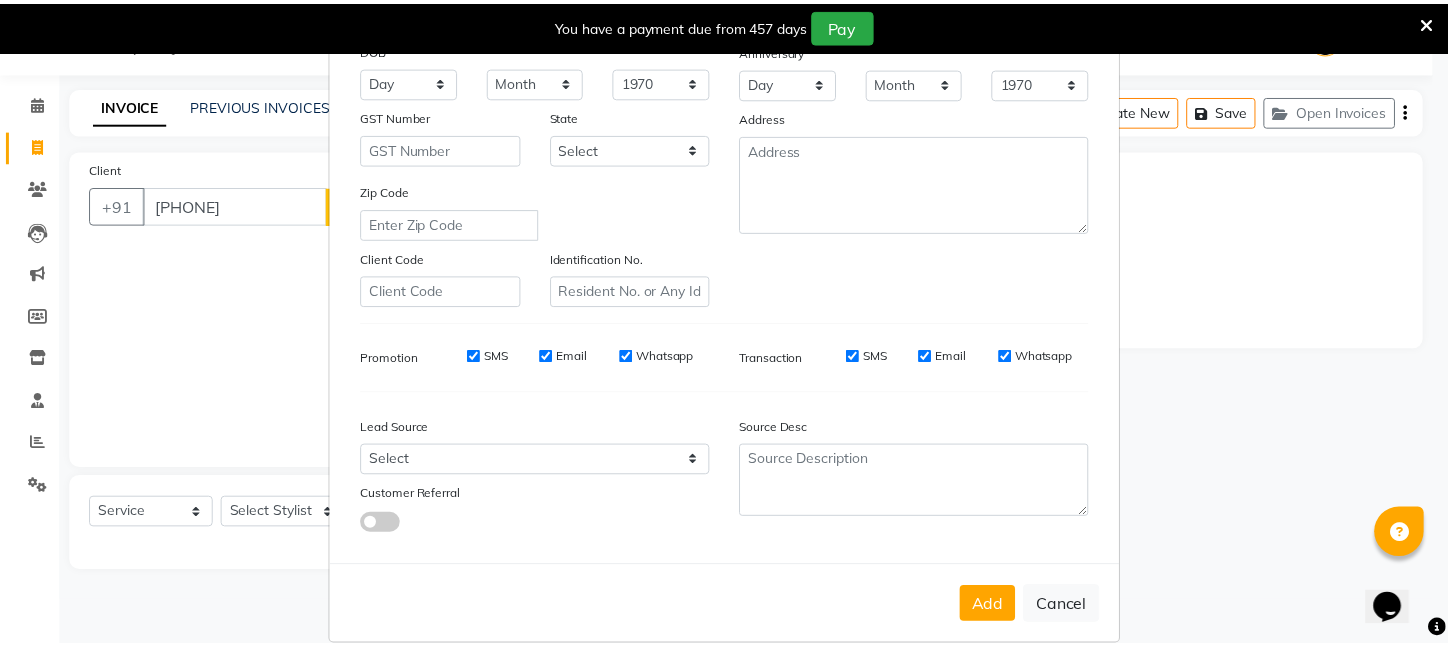 scroll, scrollTop: 277, scrollLeft: 0, axis: vertical 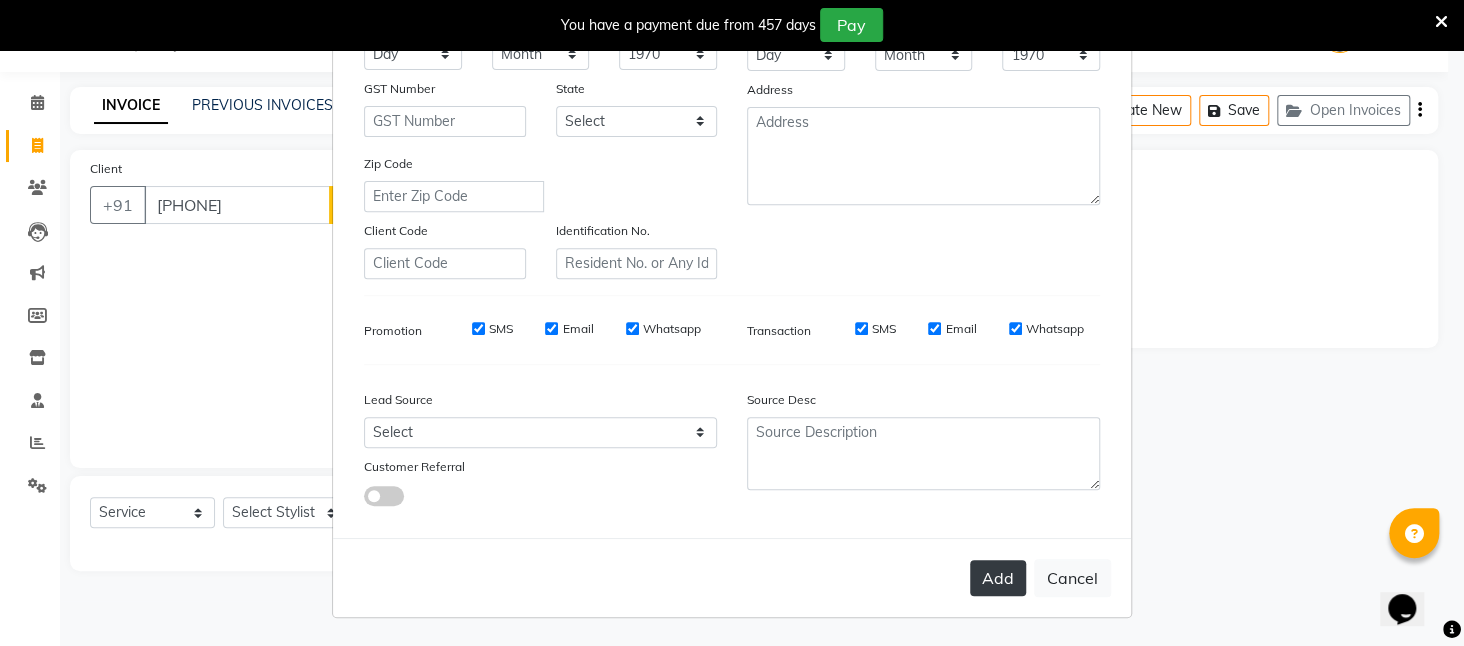 click on "Add" at bounding box center (998, 578) 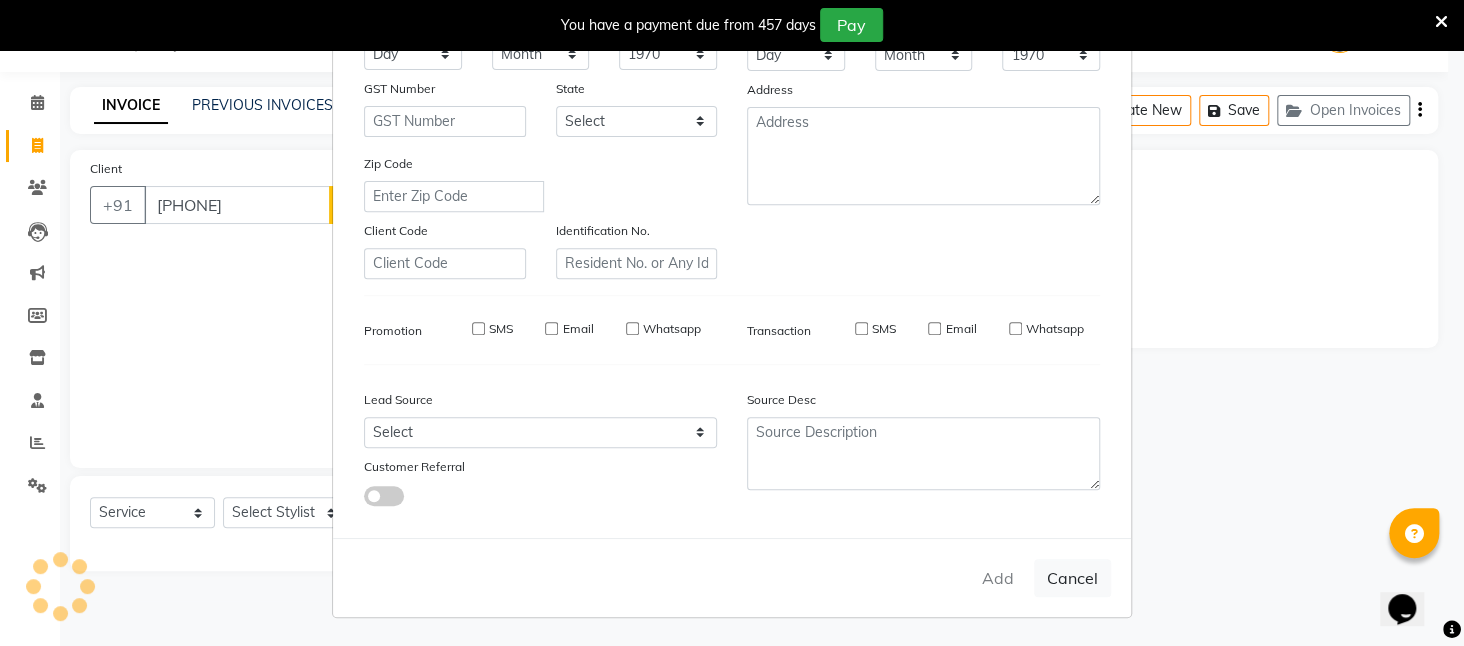 type 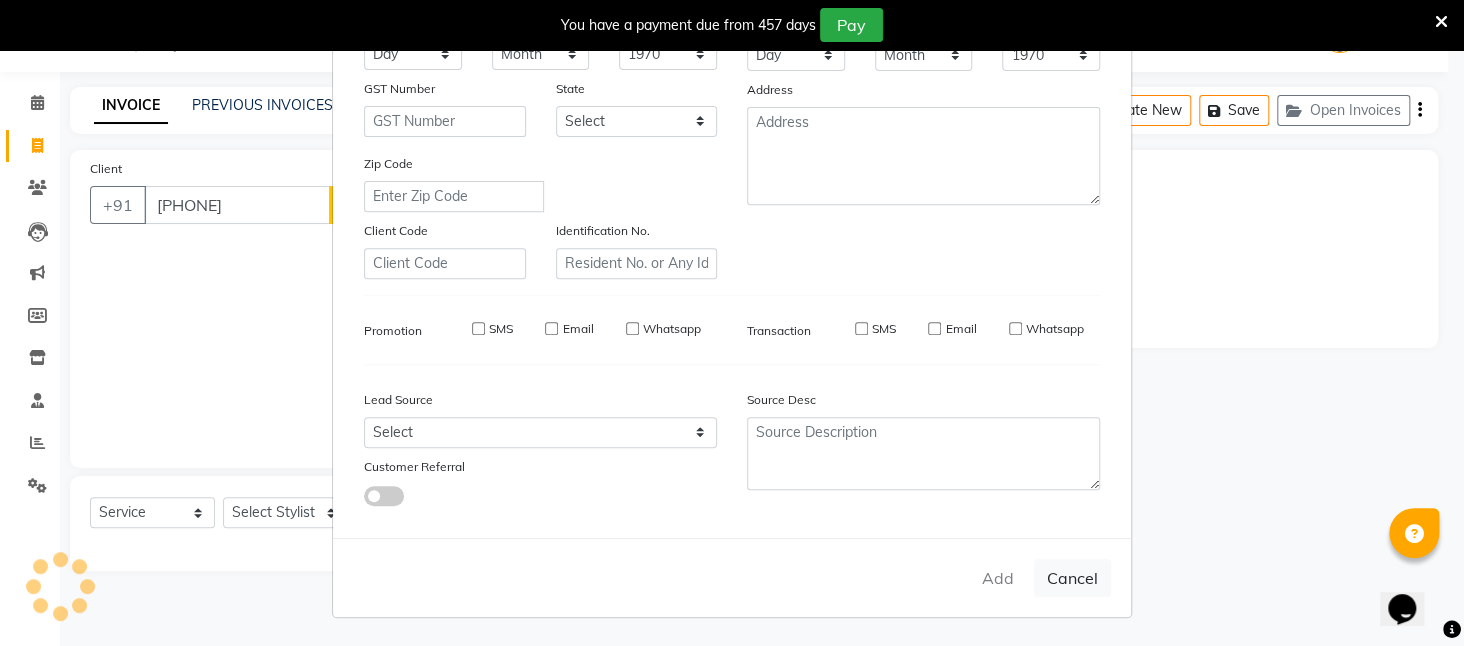 select 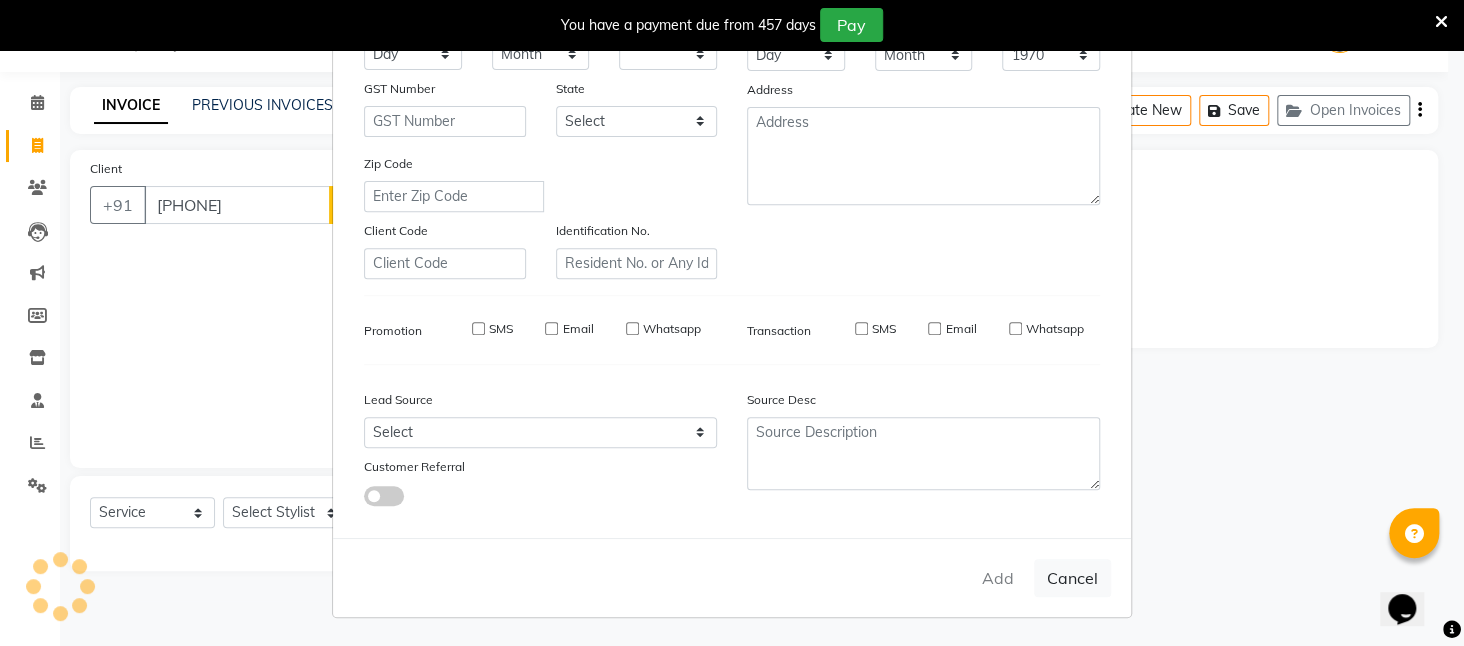 select 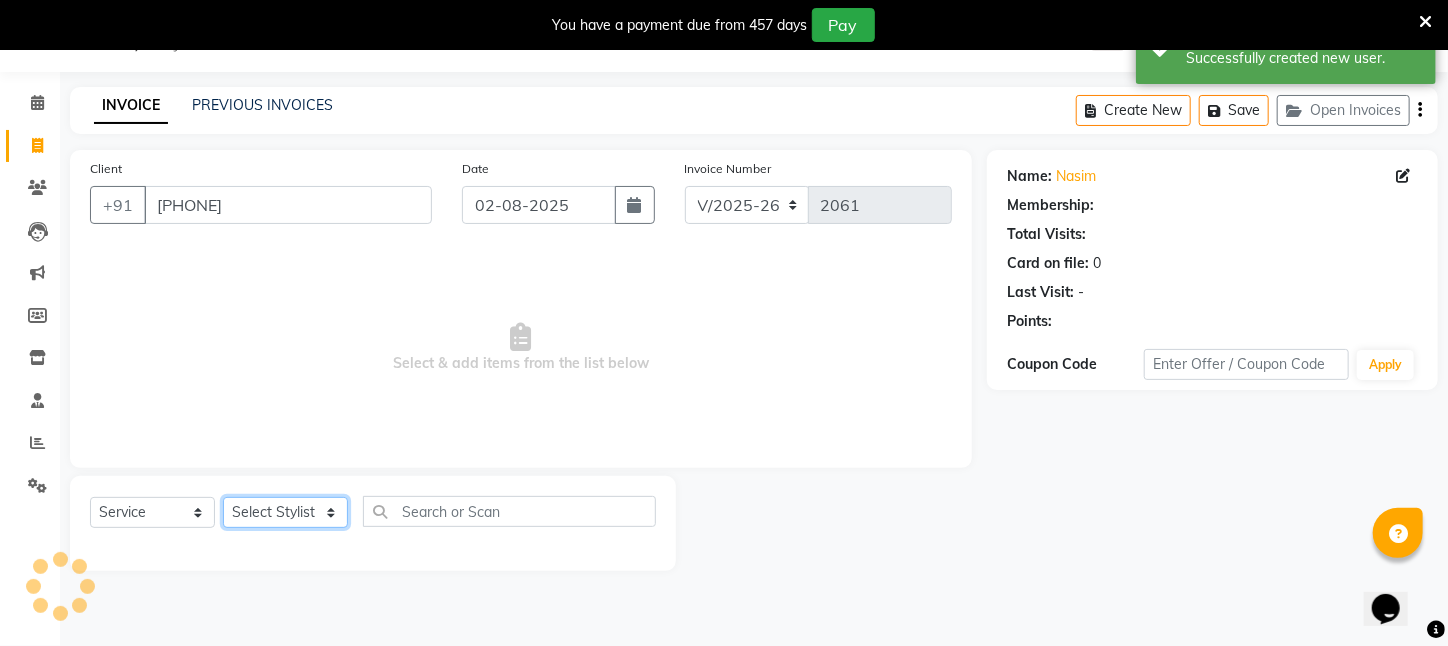 click on "Select Stylist [LAST] [LAST] [LAST] [LAST] [LAST] [LAST] [CITY] [LAST] [LAST] [LAST] [LAST] [LAST] [LAST] [LAST] [LAST] [LAST] [LAST] [LAST]" 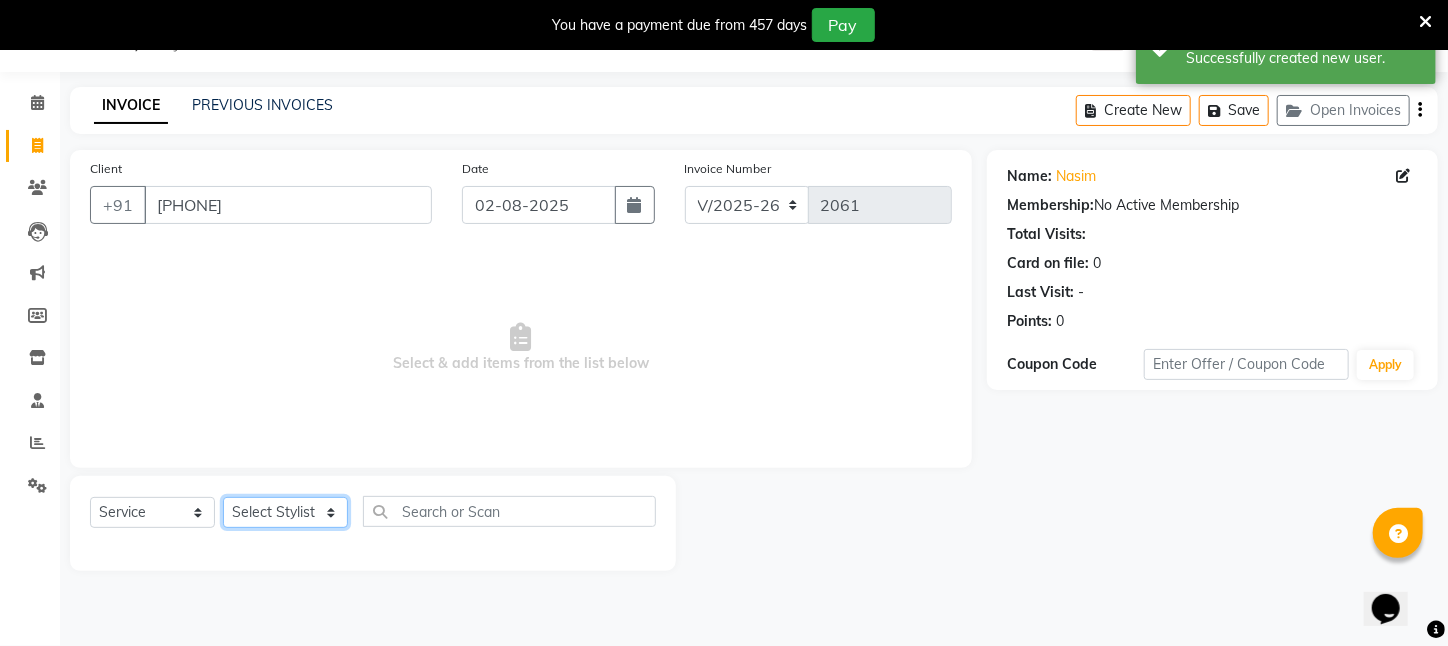 select on "23608" 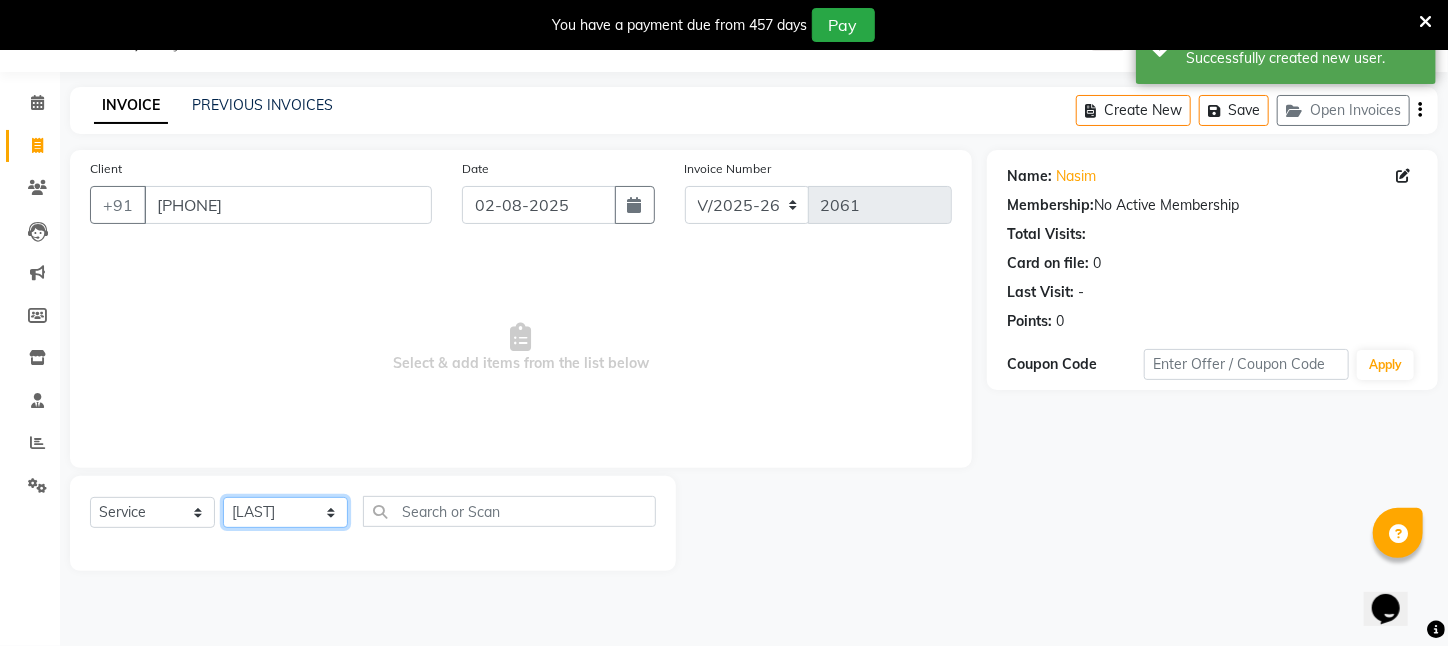 click on "Select Stylist [LAST] [LAST] [LAST] [LAST] [LAST] [LAST] [CITY] [LAST] [LAST] [LAST] [LAST] [LAST] [LAST] [LAST] [LAST] [LAST] [LAST] [LAST]" 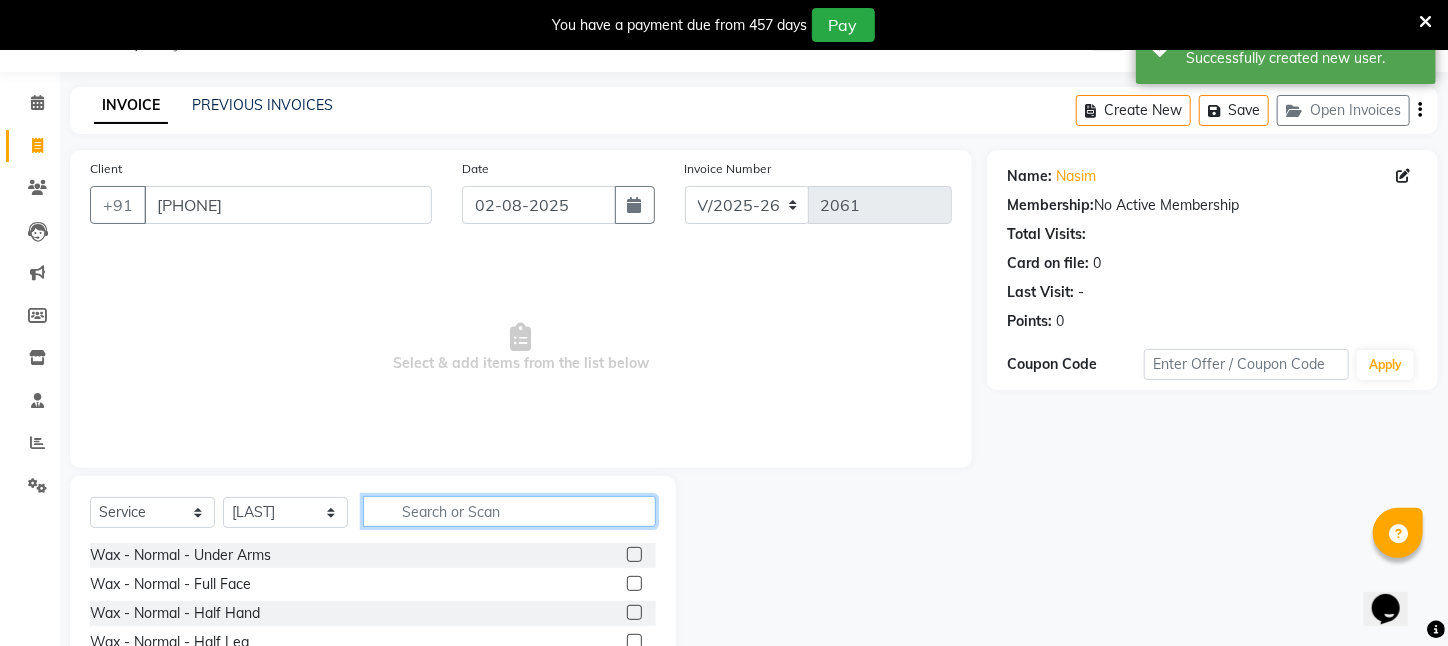 click 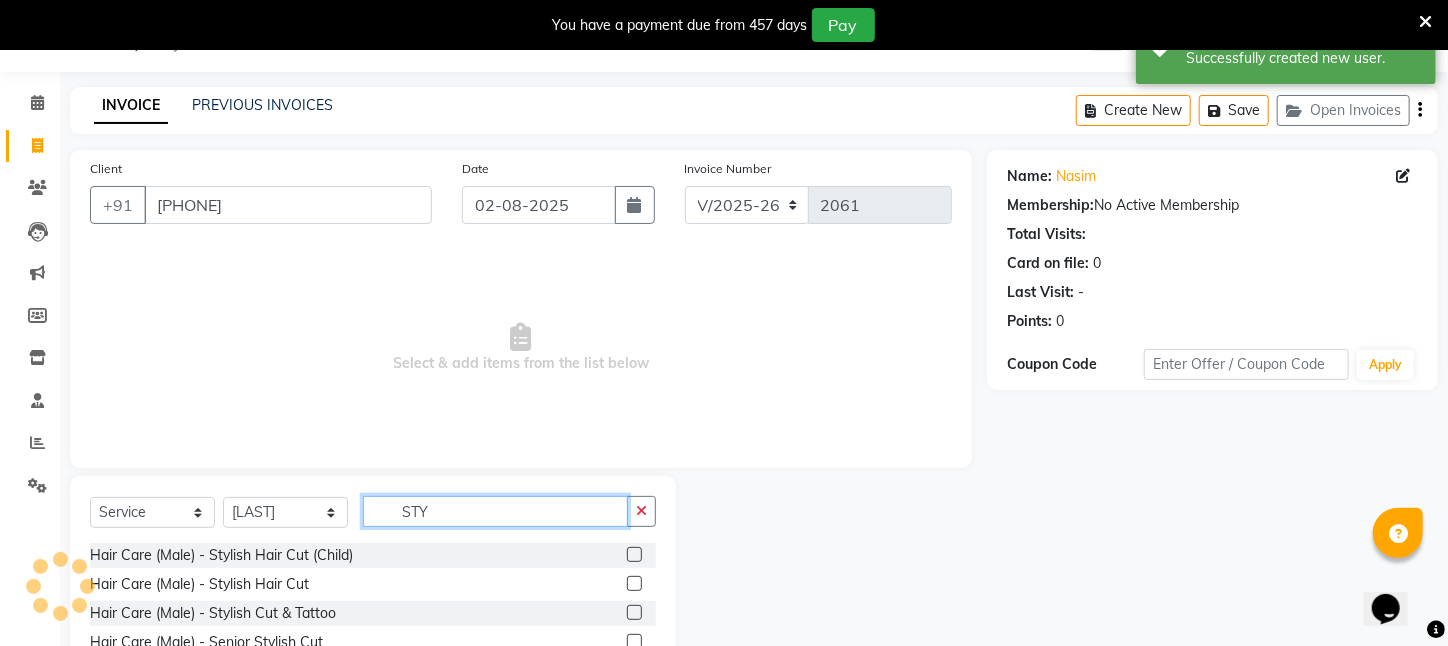 scroll, scrollTop: 204, scrollLeft: 0, axis: vertical 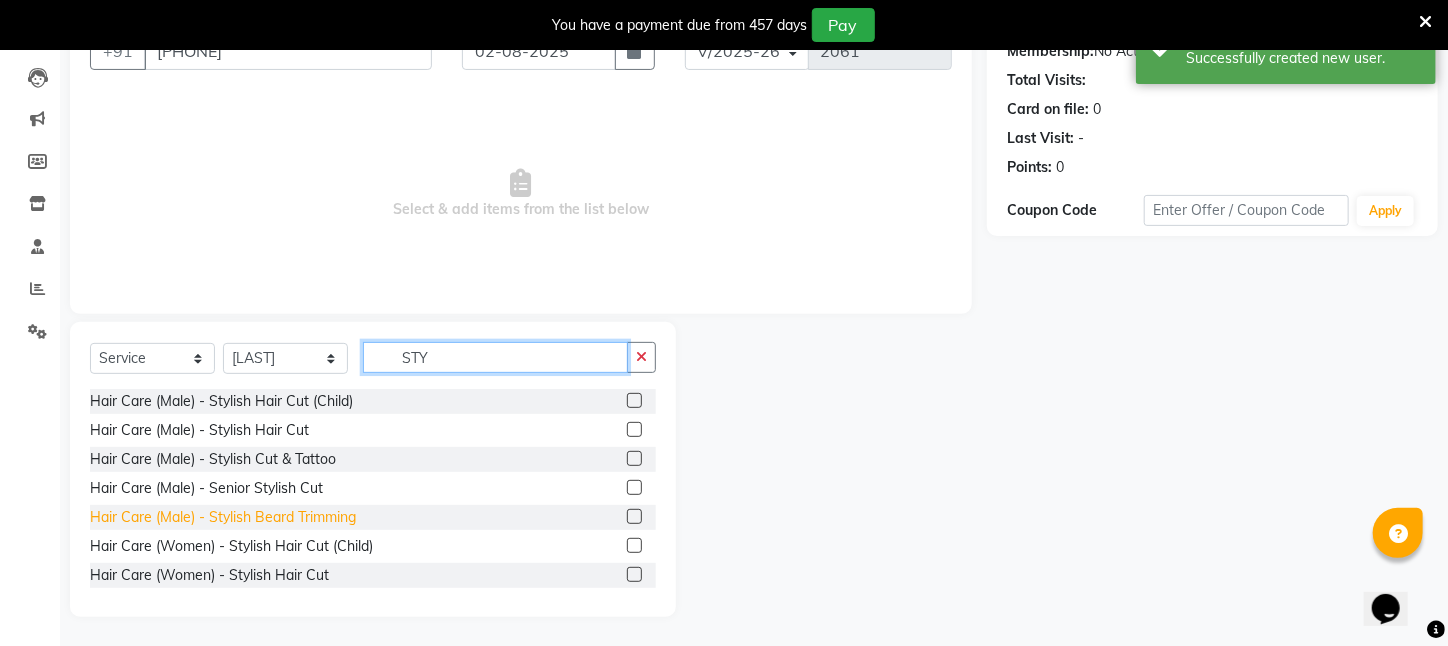 type on "STY" 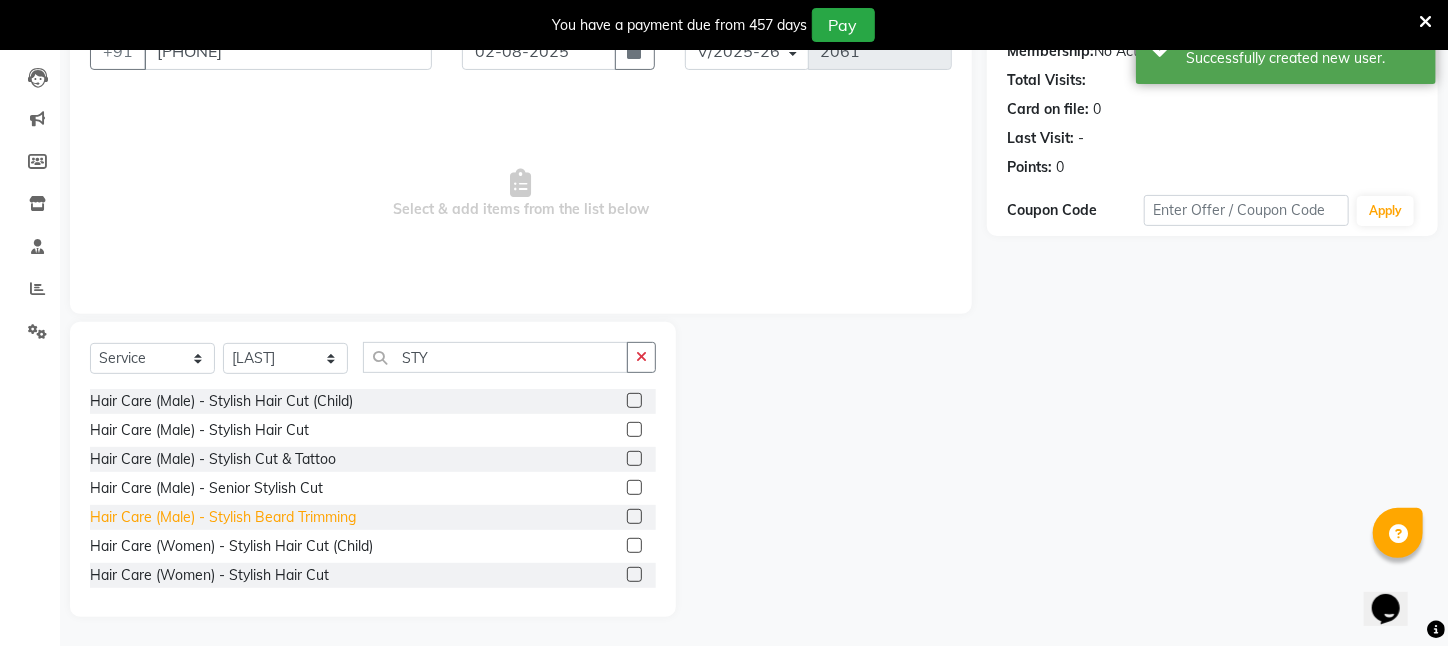 click on "Hair Care (Male)   -   Stylish Beard Trimming" 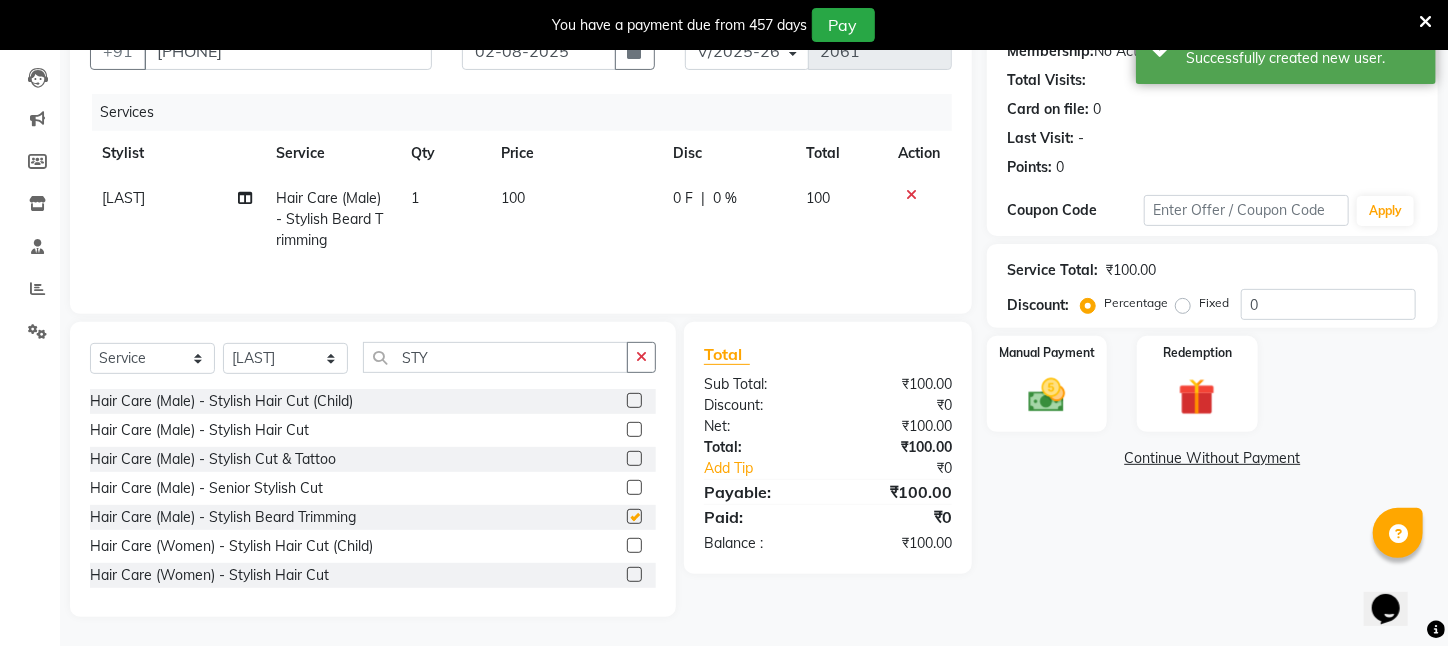 checkbox on "false" 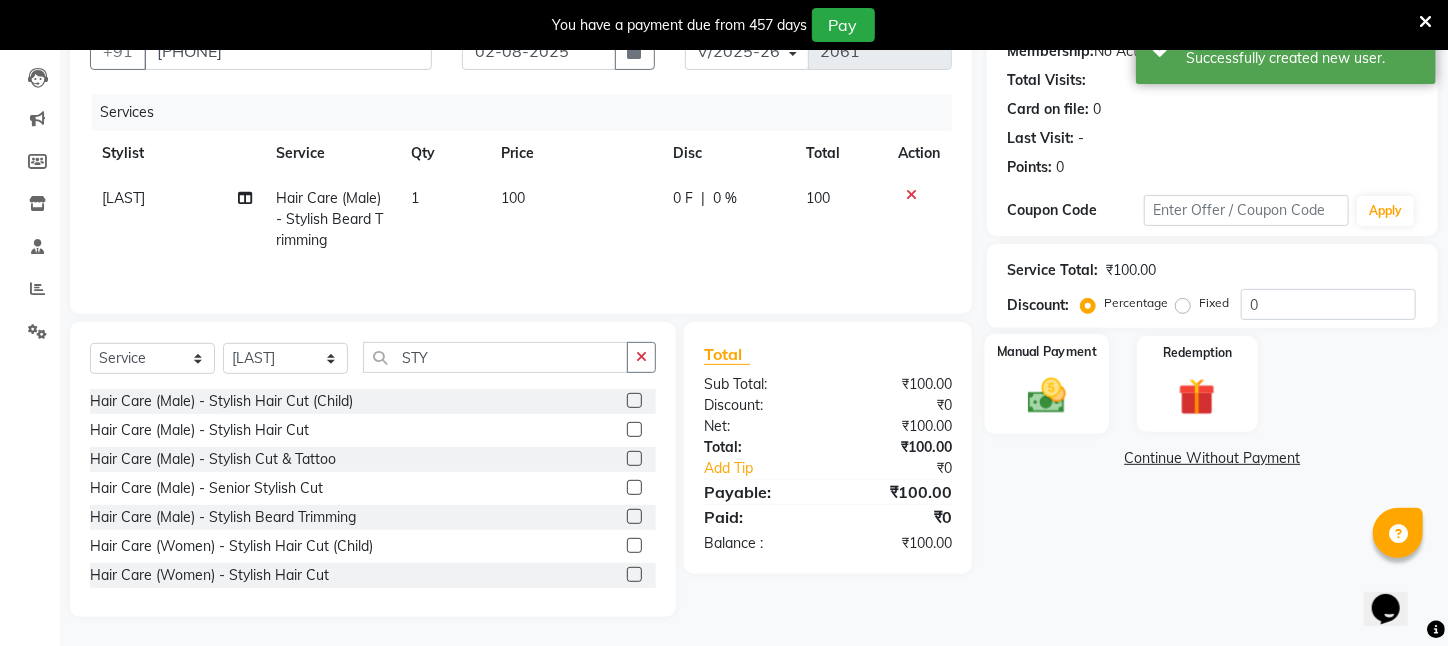click on "Manual Payment" 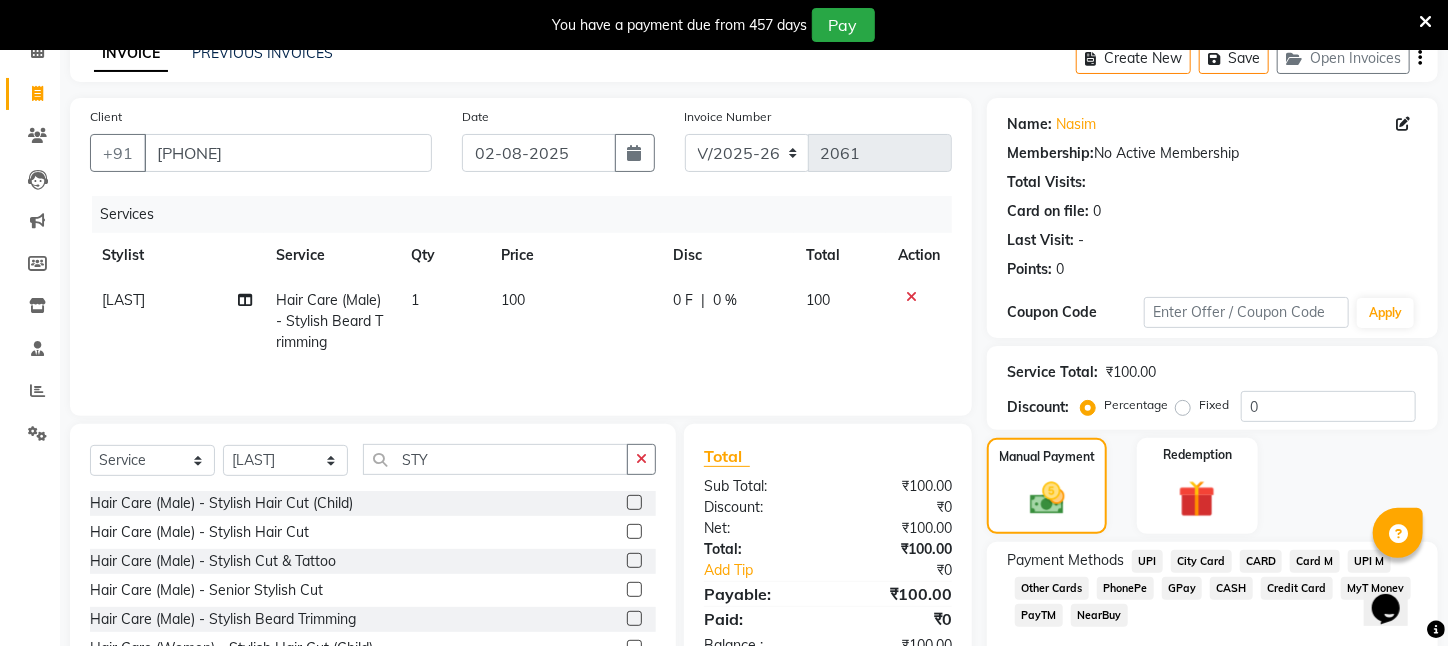 scroll, scrollTop: 99, scrollLeft: 0, axis: vertical 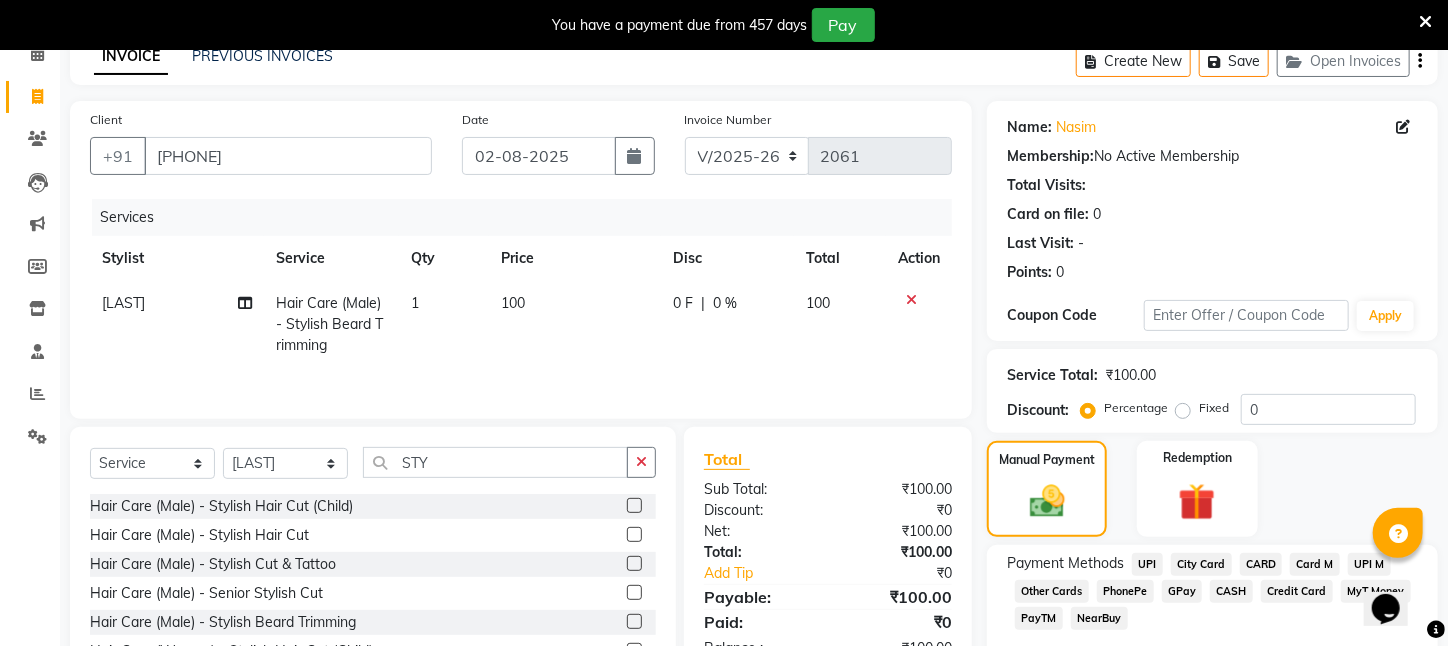 click on "UPI" 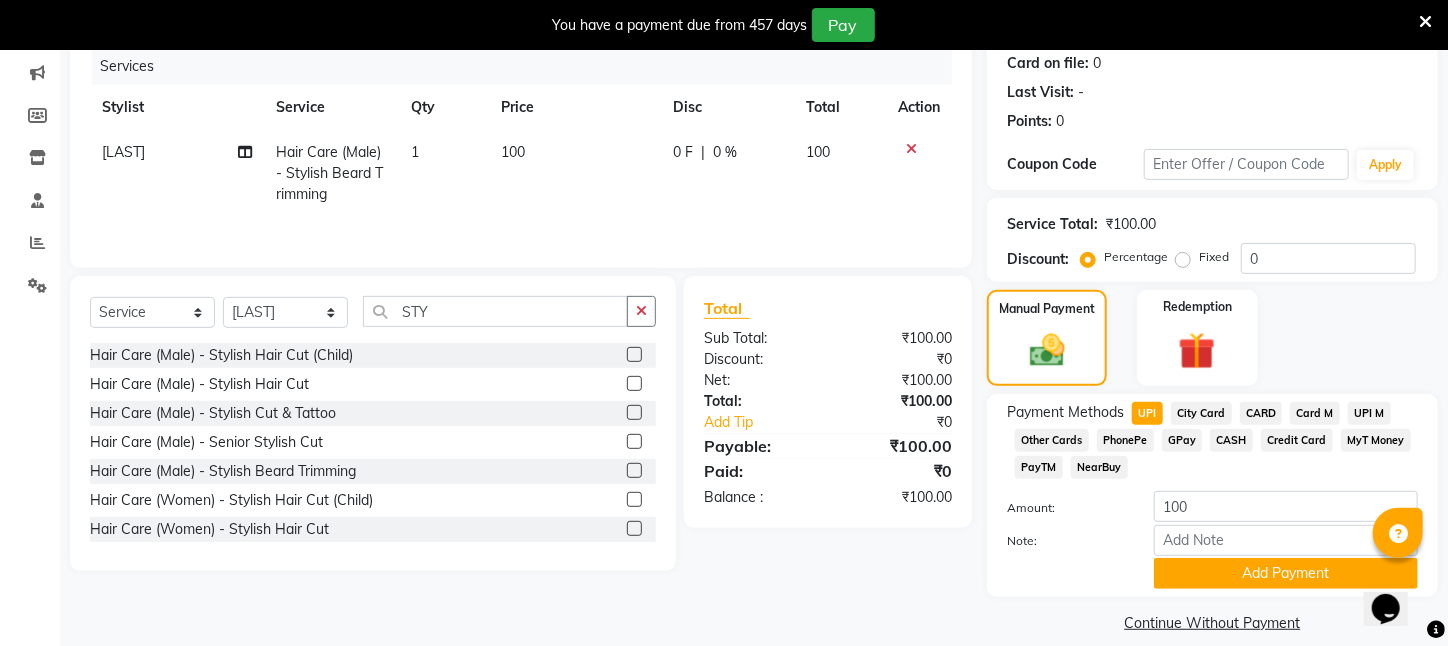scroll, scrollTop: 293, scrollLeft: 0, axis: vertical 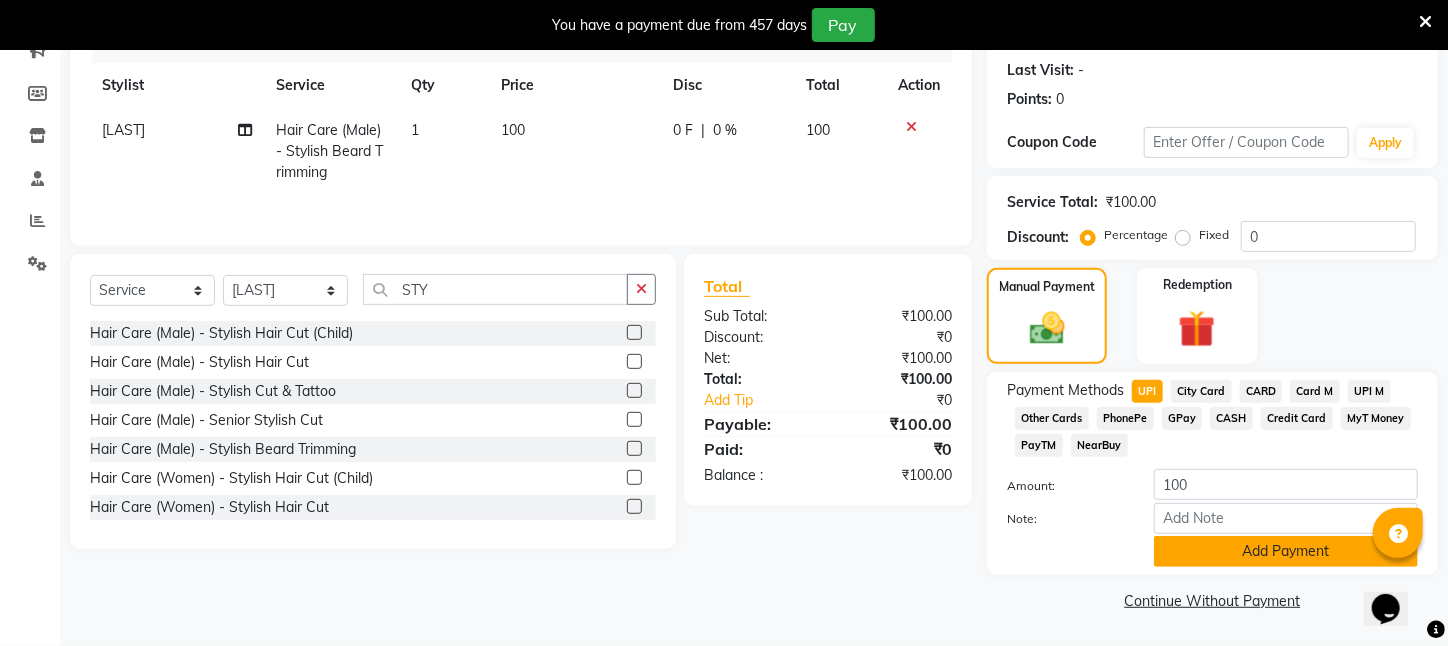 click on "Add Payment" 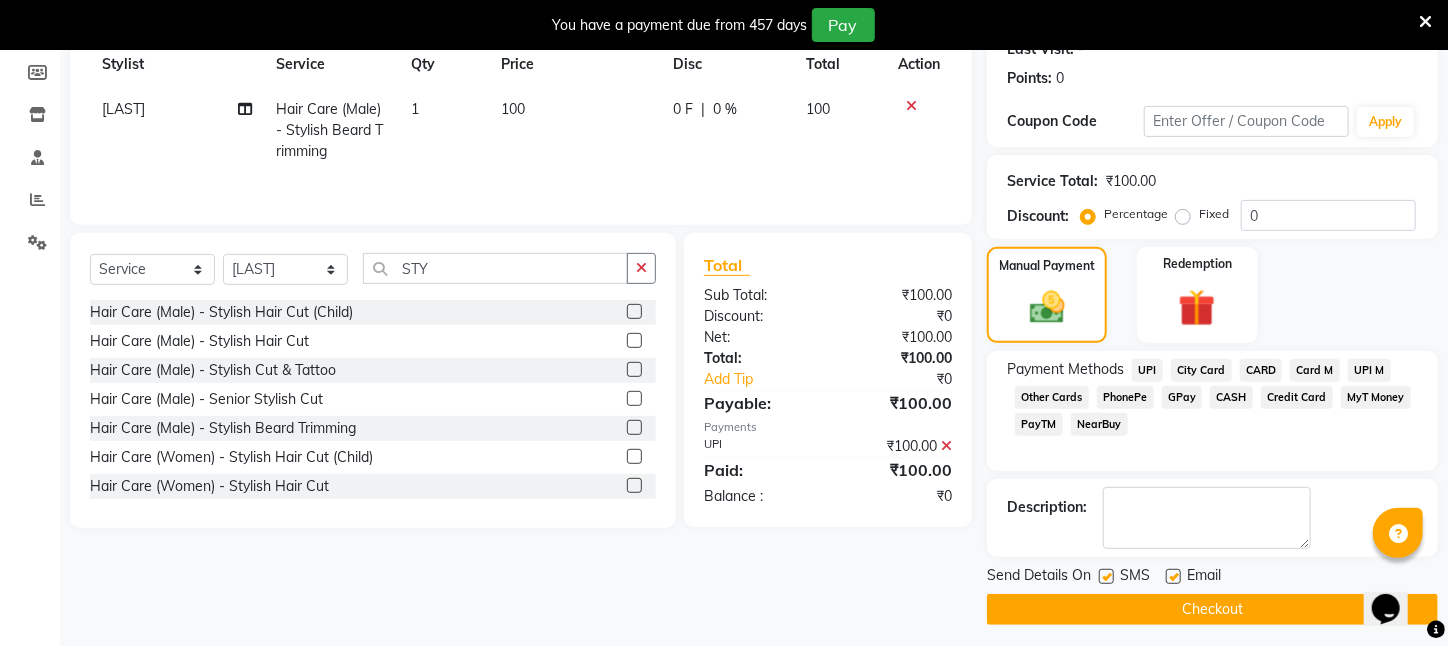 click on "Checkout" 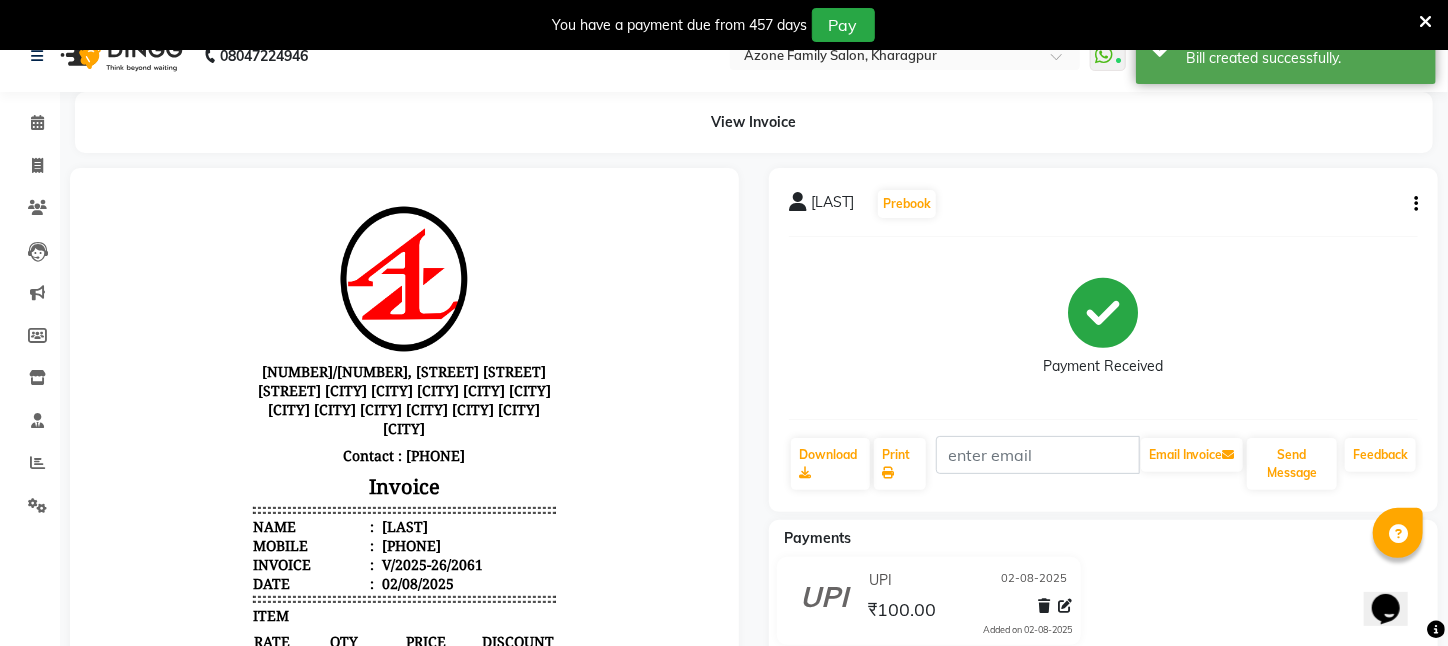scroll, scrollTop: 0, scrollLeft: 0, axis: both 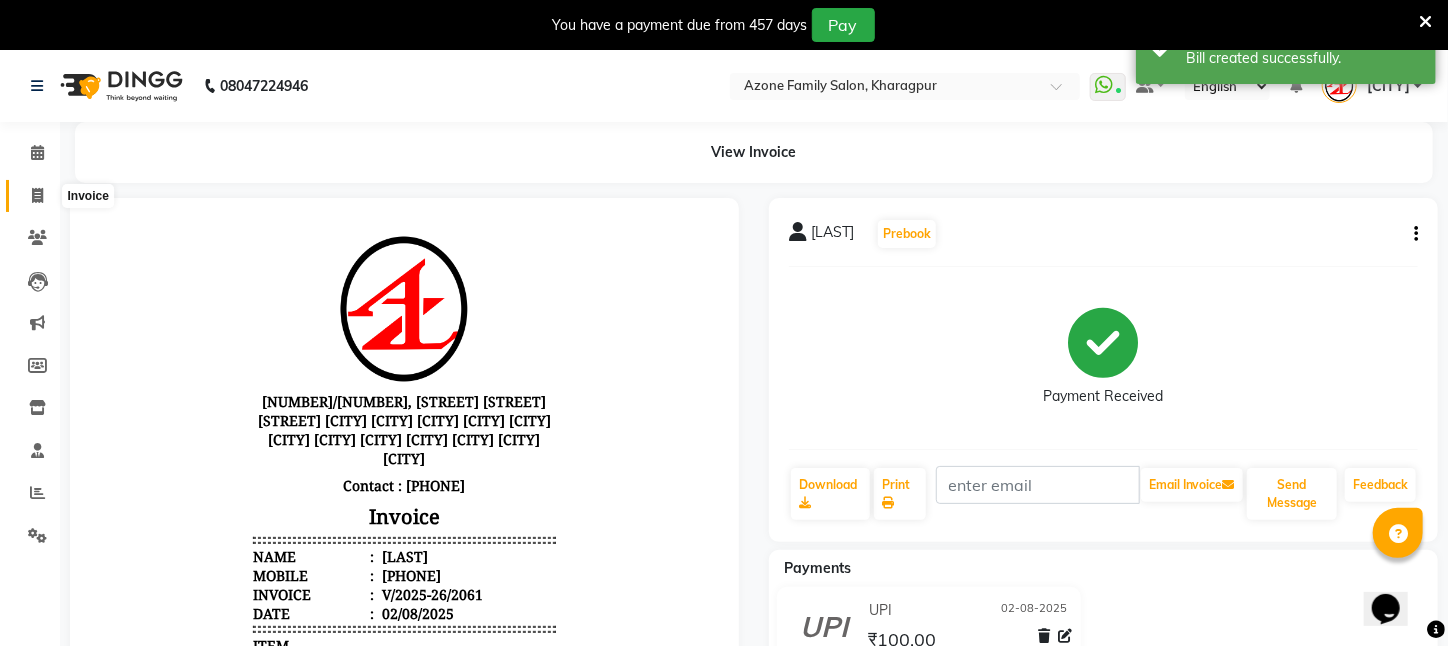 click 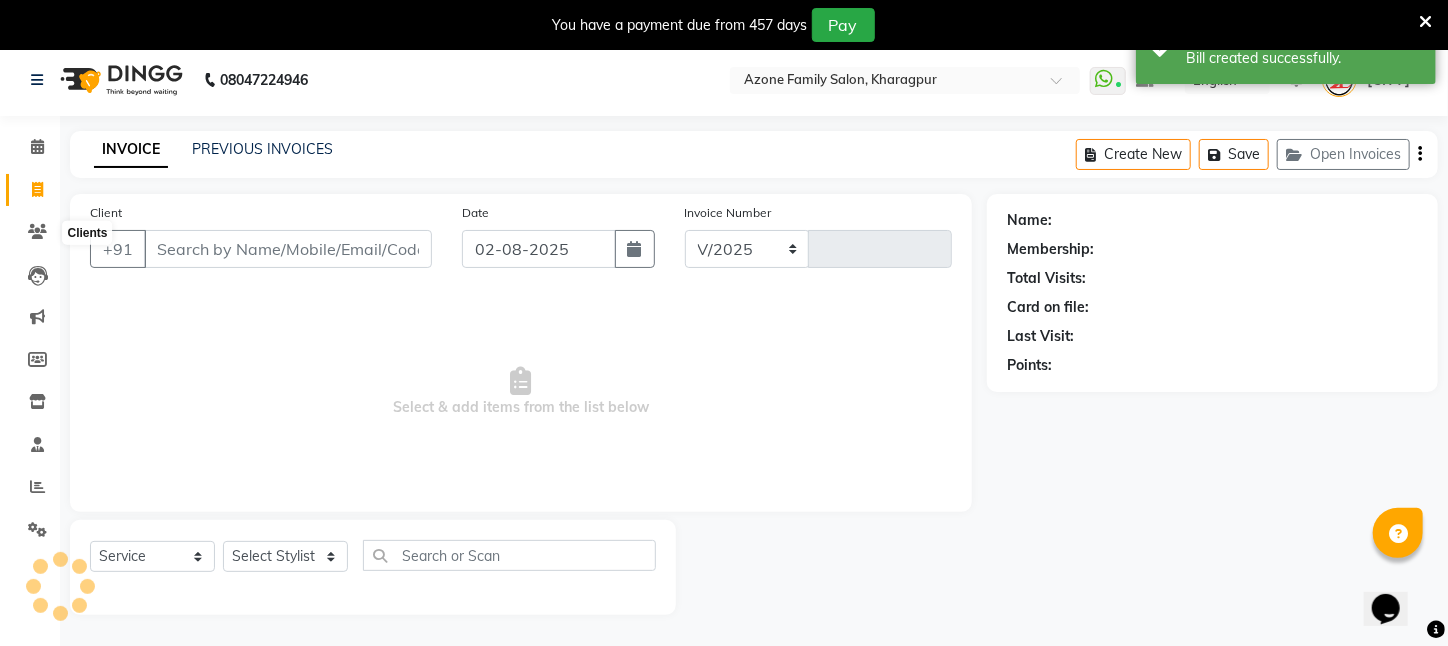 select on "4296" 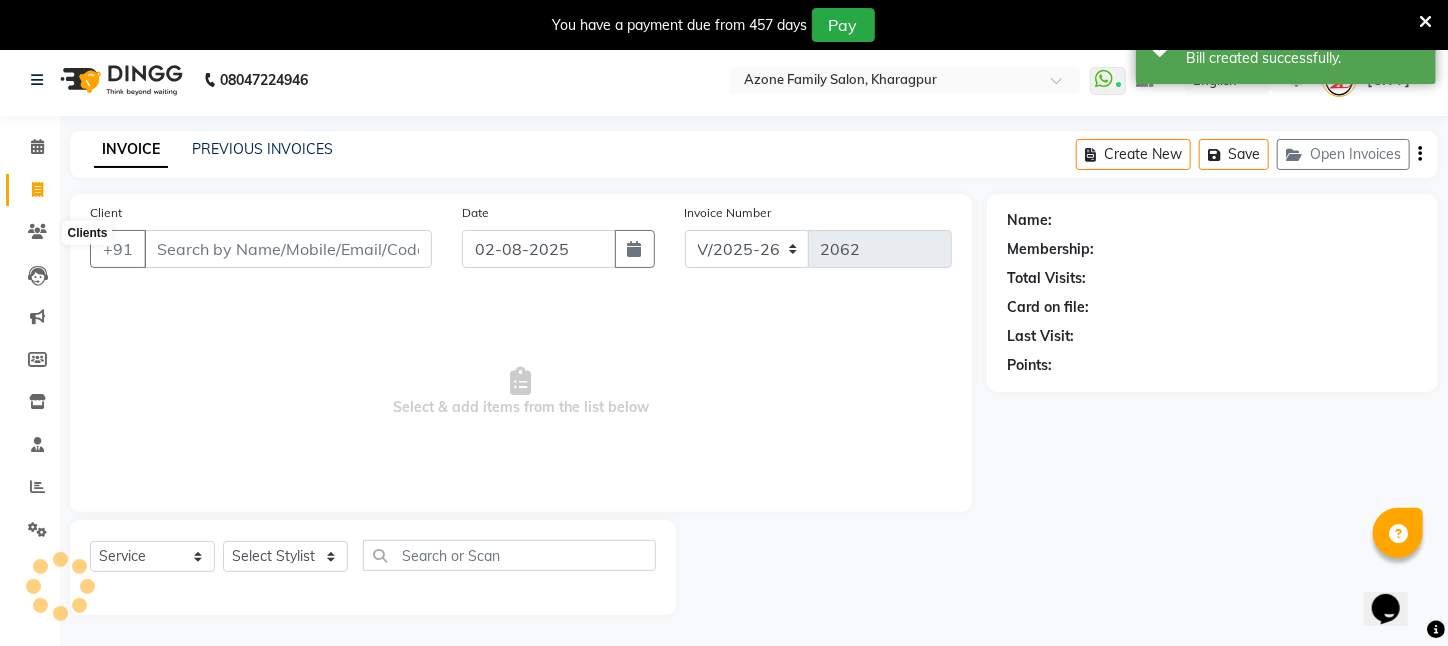 scroll, scrollTop: 50, scrollLeft: 0, axis: vertical 